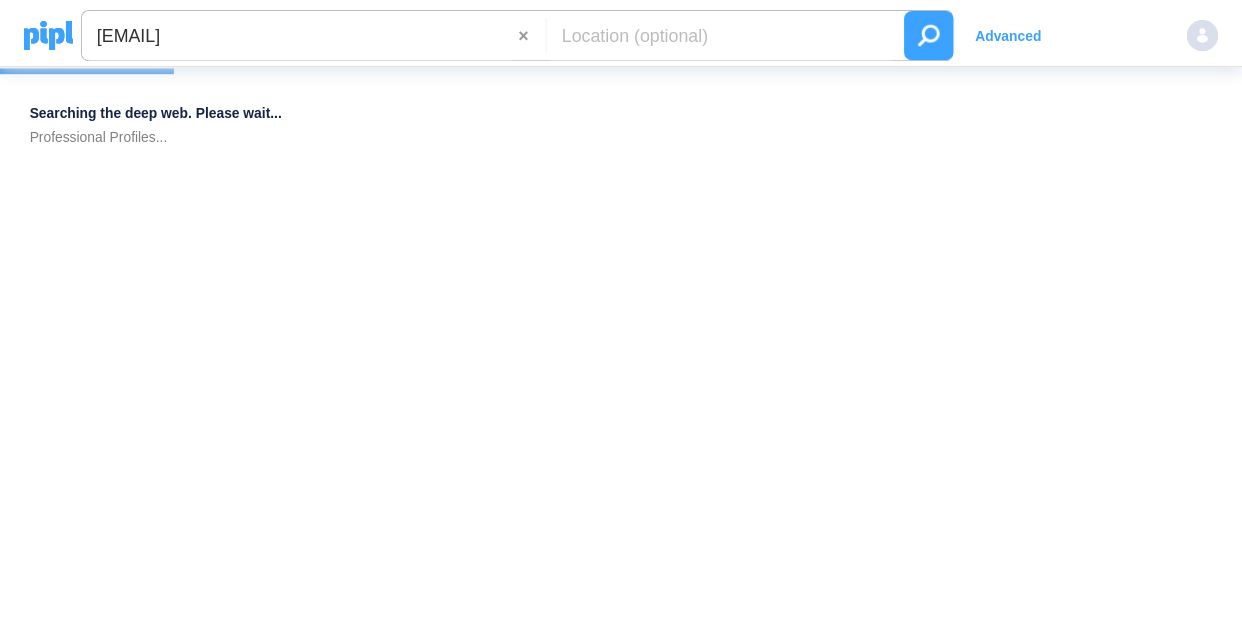 scroll, scrollTop: 0, scrollLeft: 0, axis: both 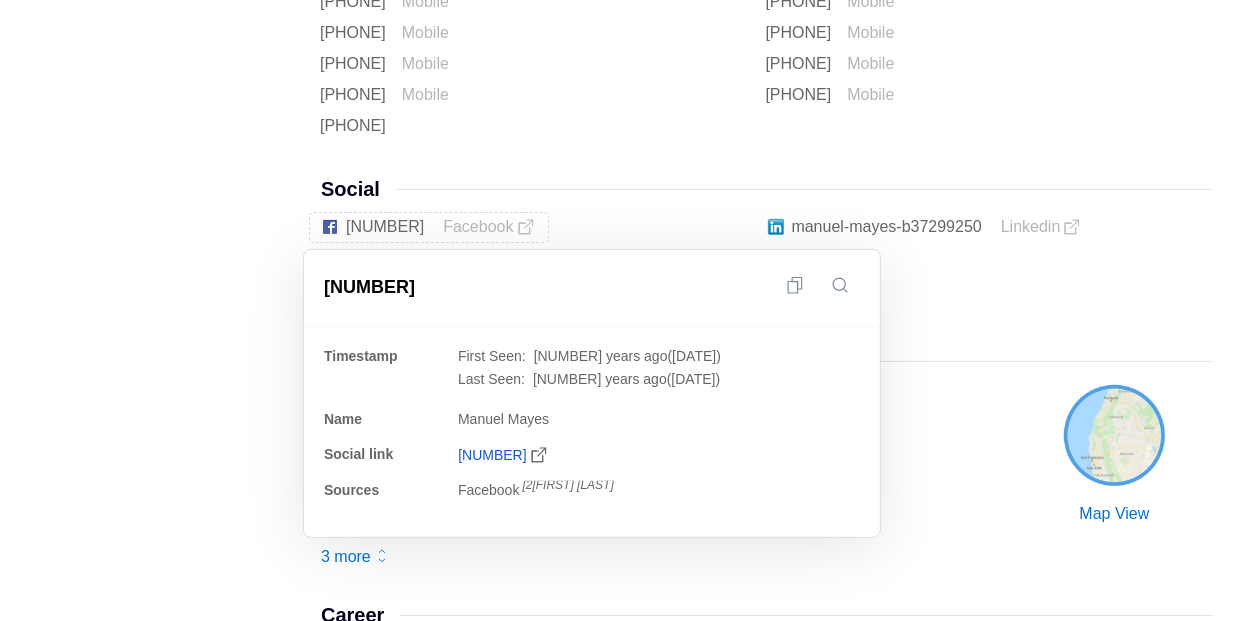 click on "facebook" at bounding box center [487, 227] 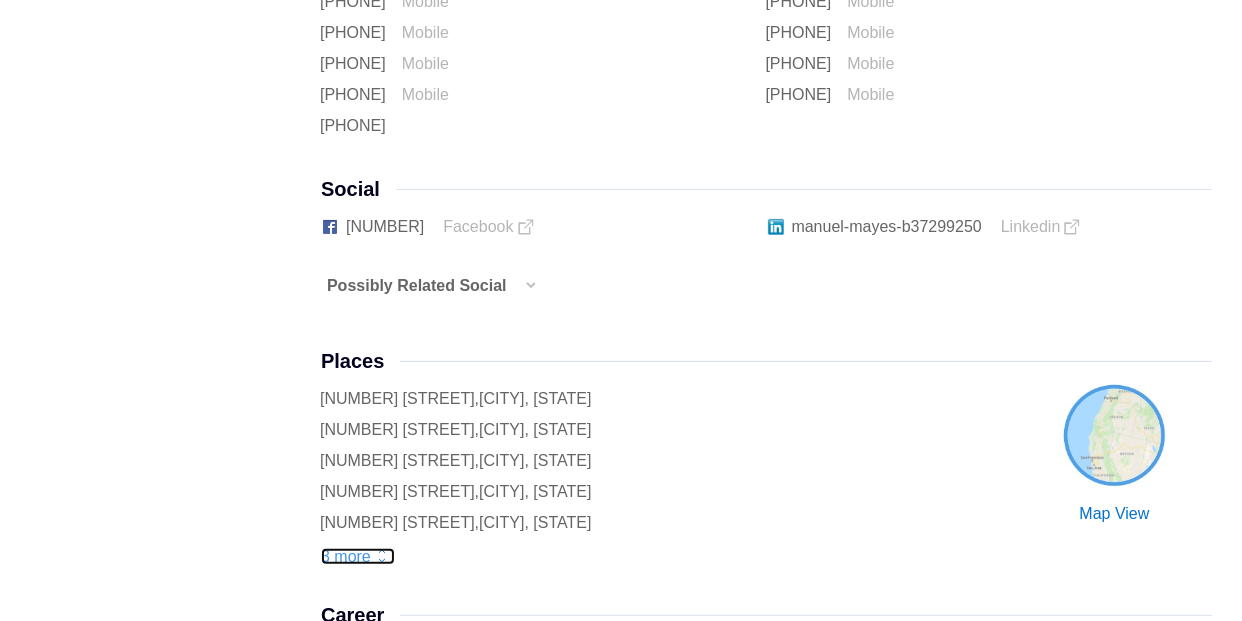 click on "3   more" at bounding box center (358, 556) 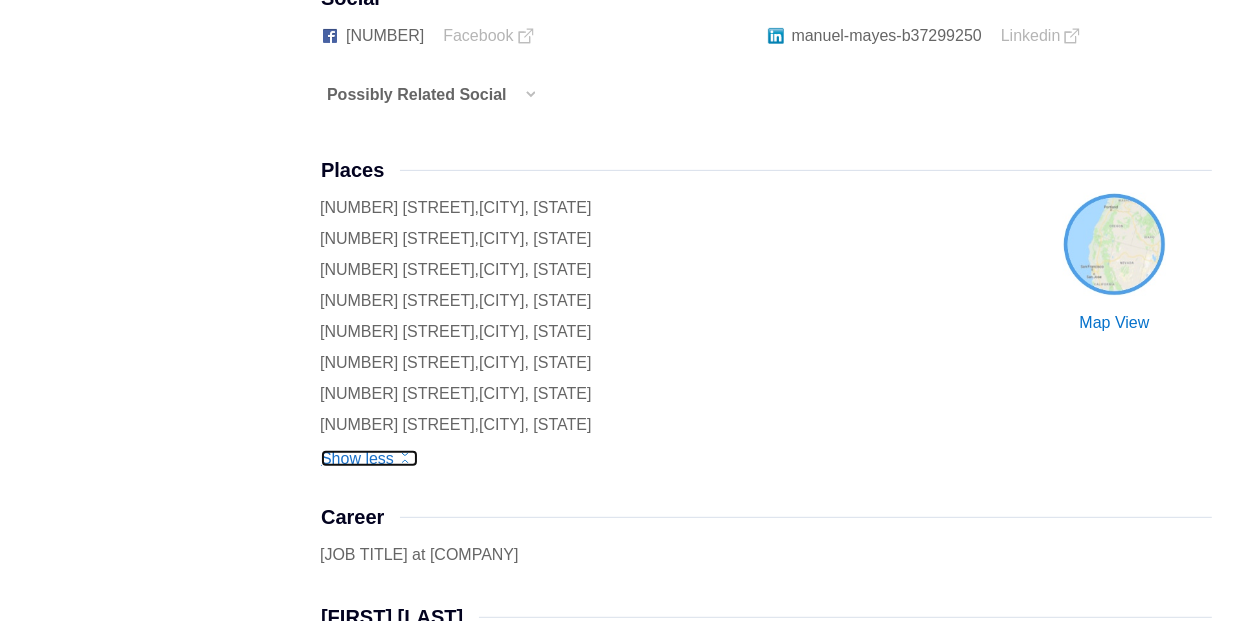 scroll, scrollTop: 700, scrollLeft: 0, axis: vertical 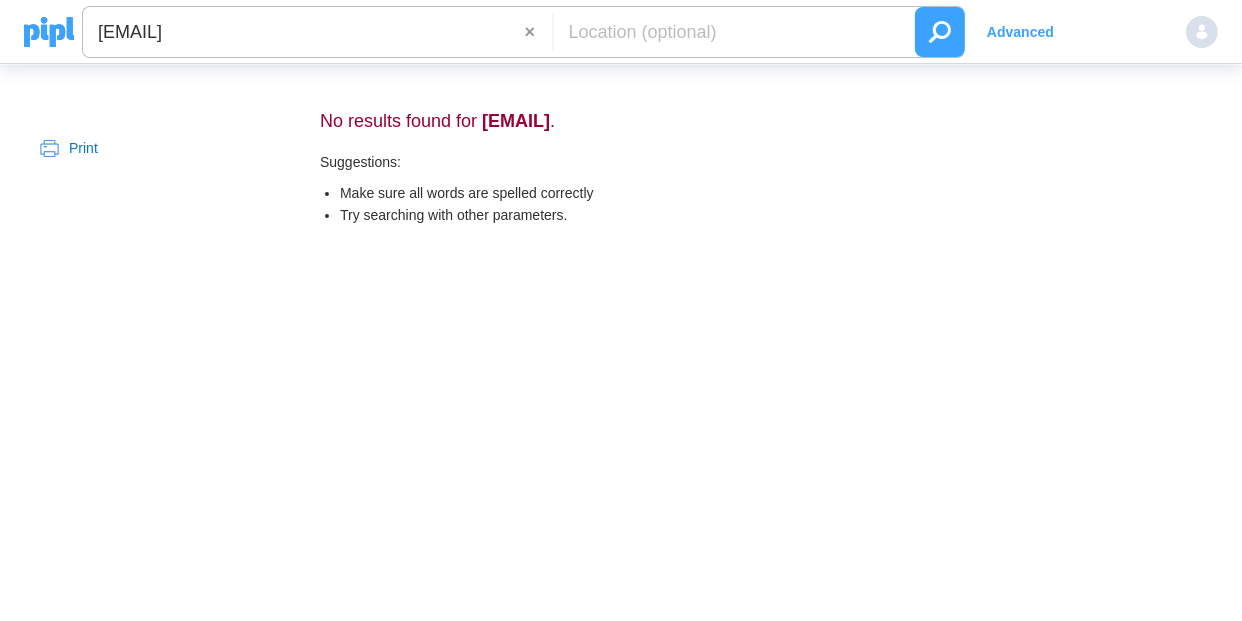drag, startPoint x: 411, startPoint y: 33, endPoint x: 0, endPoint y: 103, distance: 416.91846 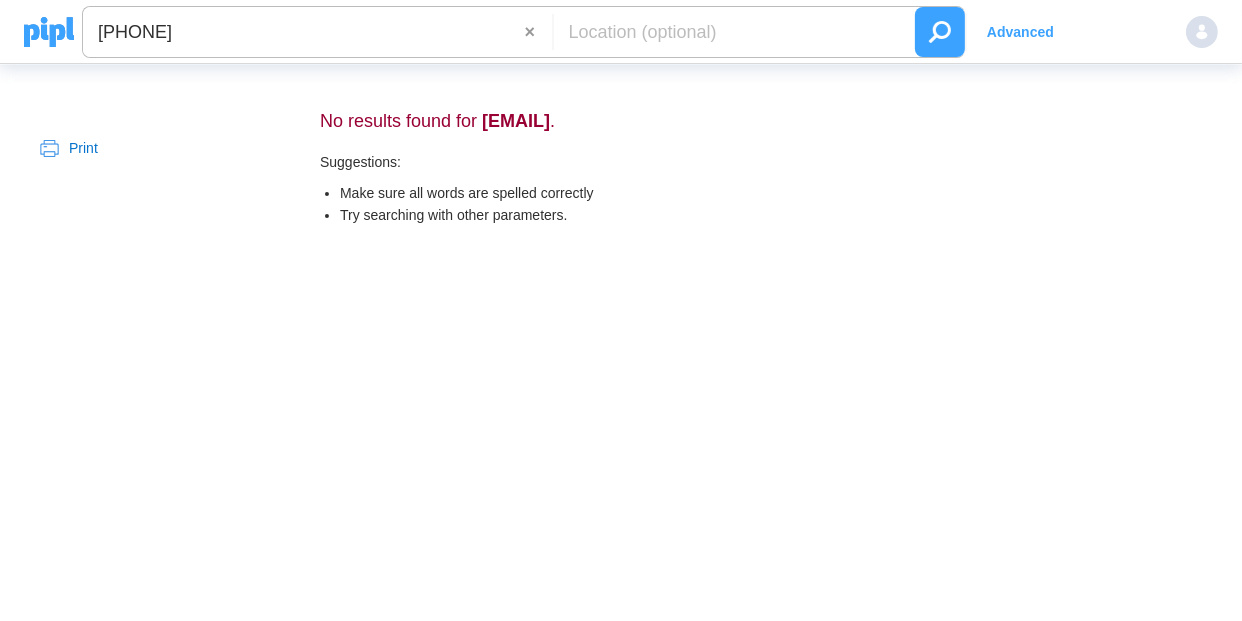 type on "[PHONE]" 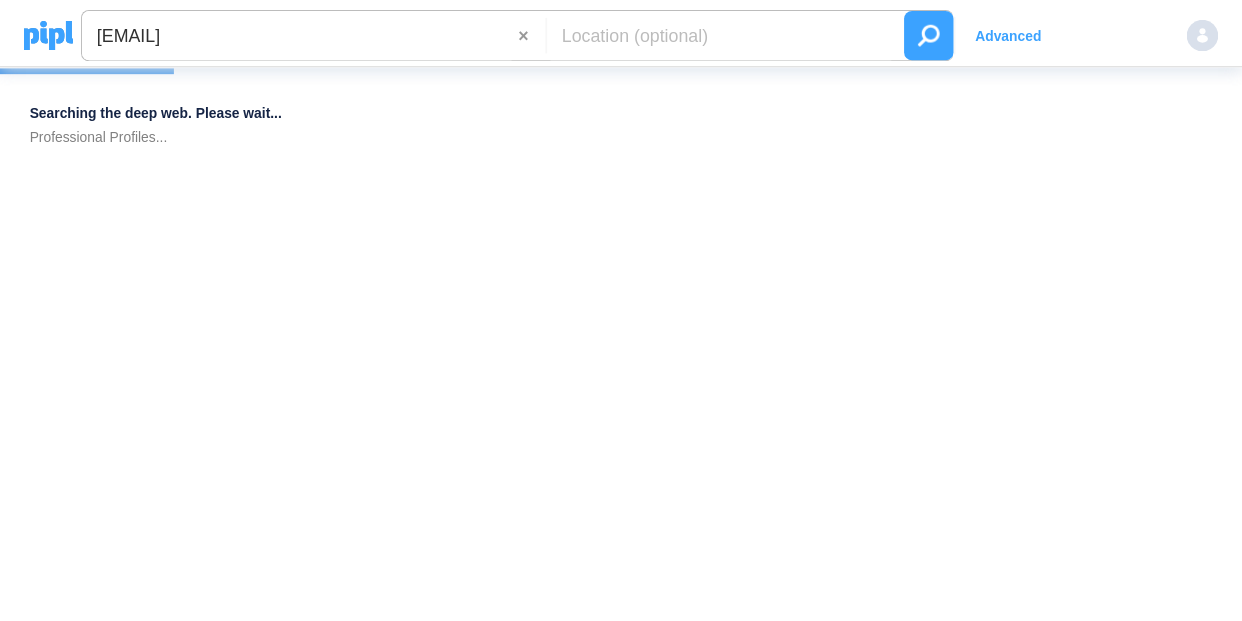 scroll, scrollTop: 0, scrollLeft: 0, axis: both 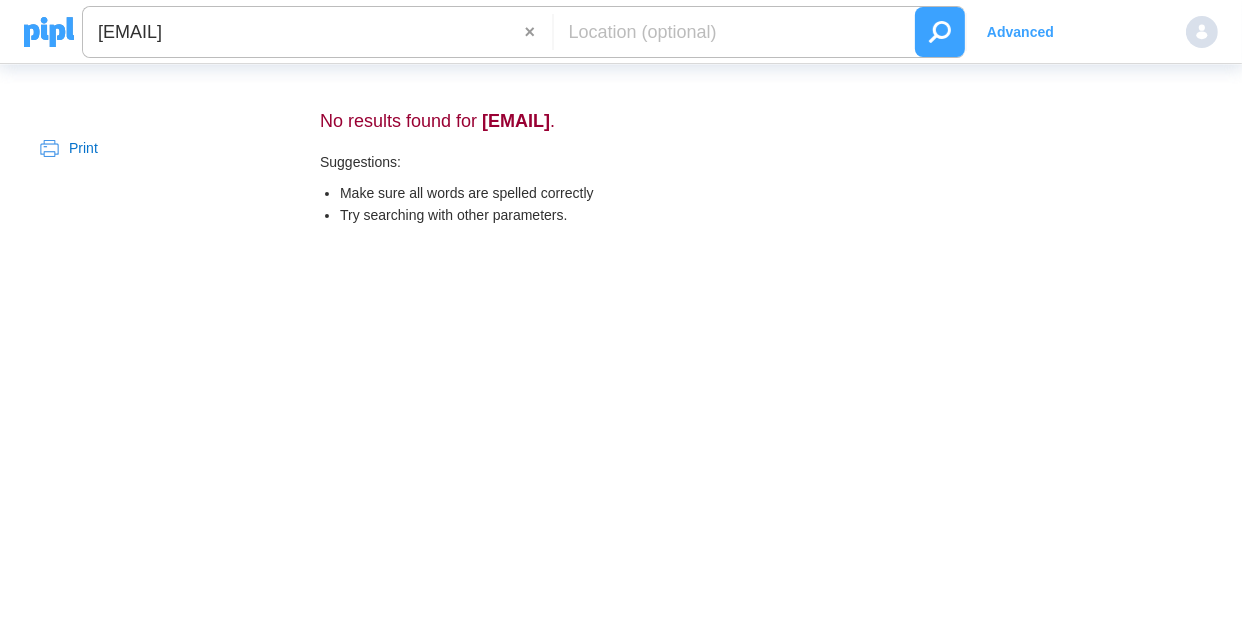 drag, startPoint x: 321, startPoint y: 28, endPoint x: 0, endPoint y: 86, distance: 326.19778 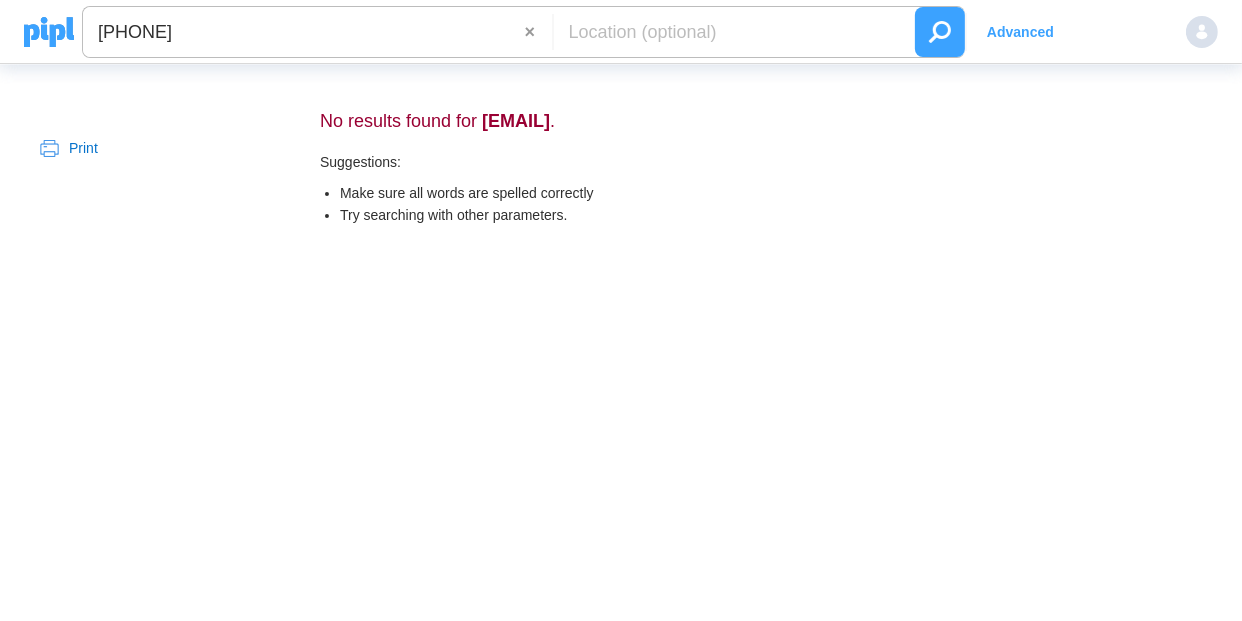 type on "+966556169219" 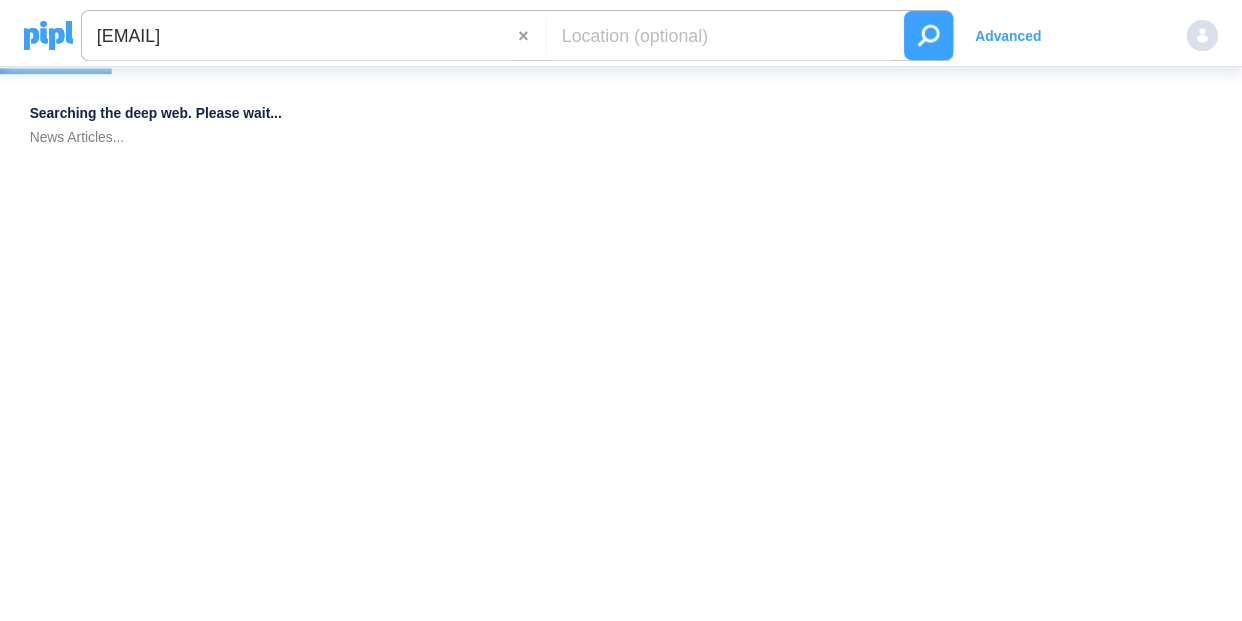 scroll, scrollTop: 0, scrollLeft: 0, axis: both 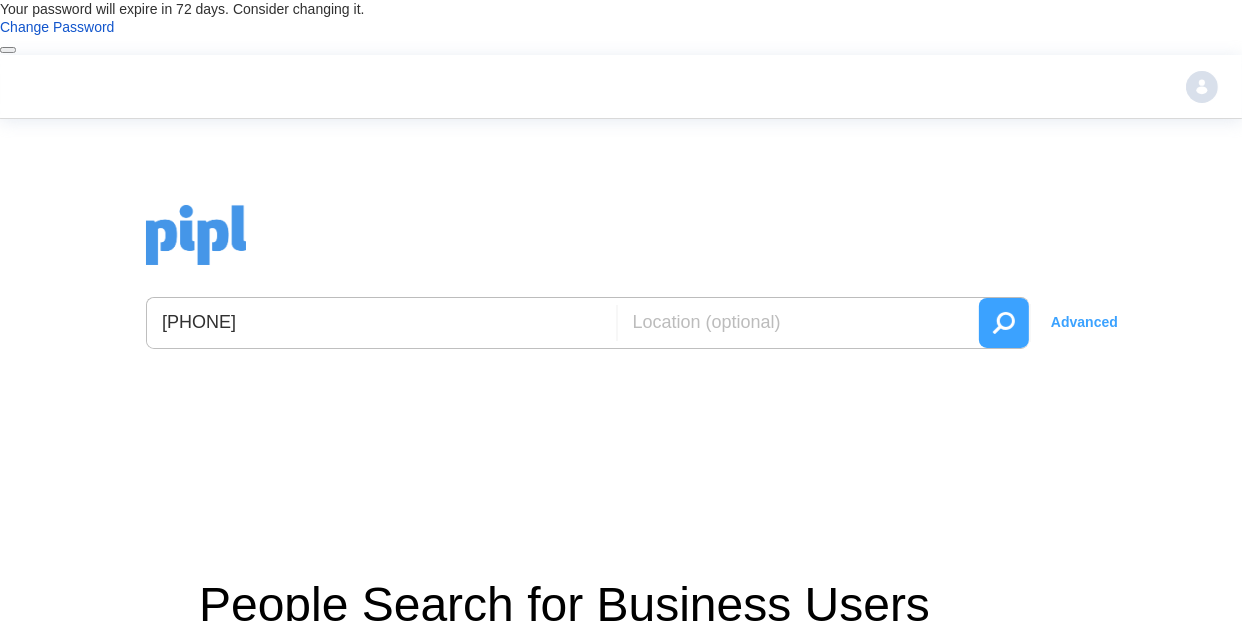 click at bounding box center (1004, 323) 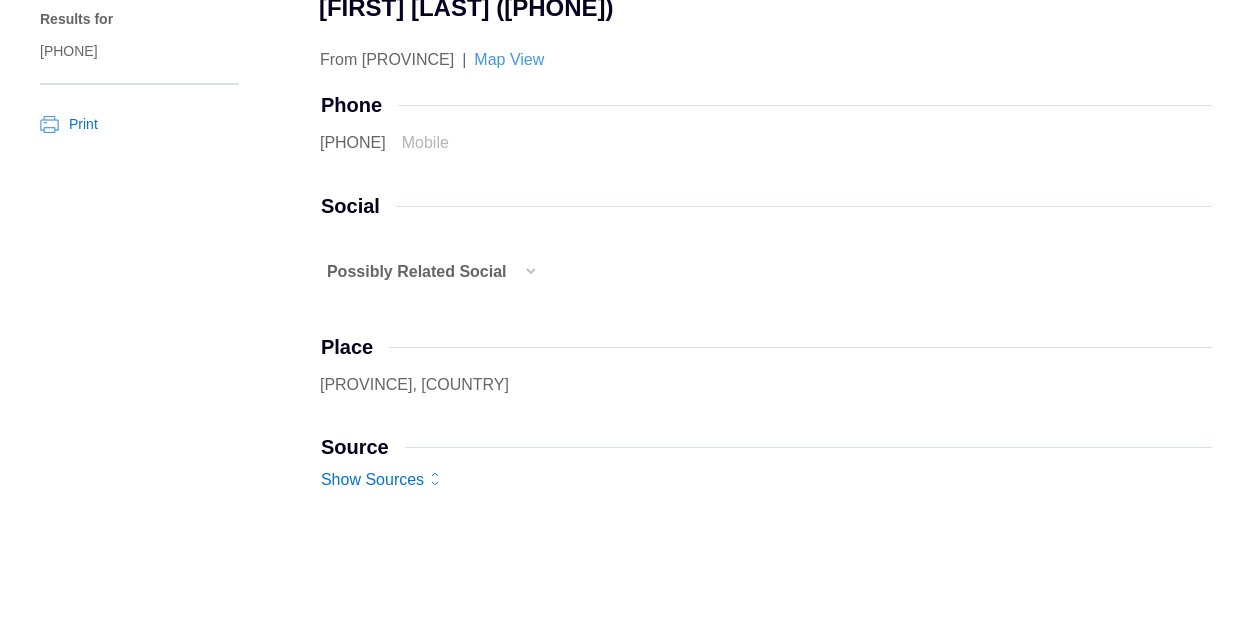 scroll, scrollTop: 0, scrollLeft: 0, axis: both 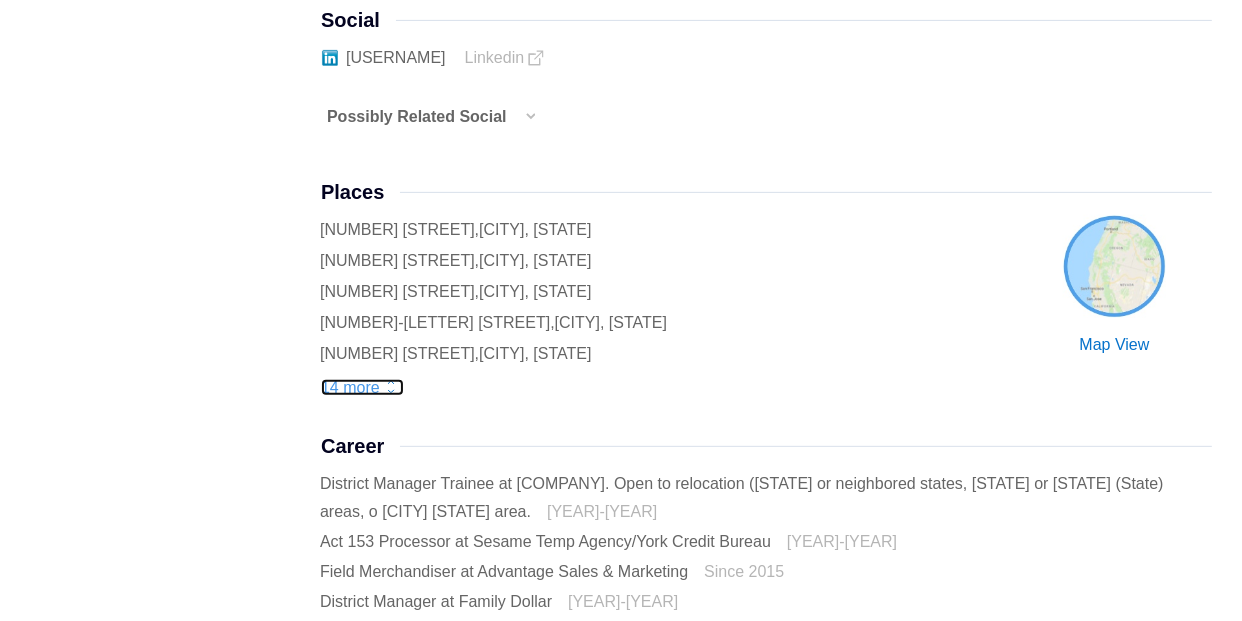 click on "14   more" at bounding box center (362, 387) 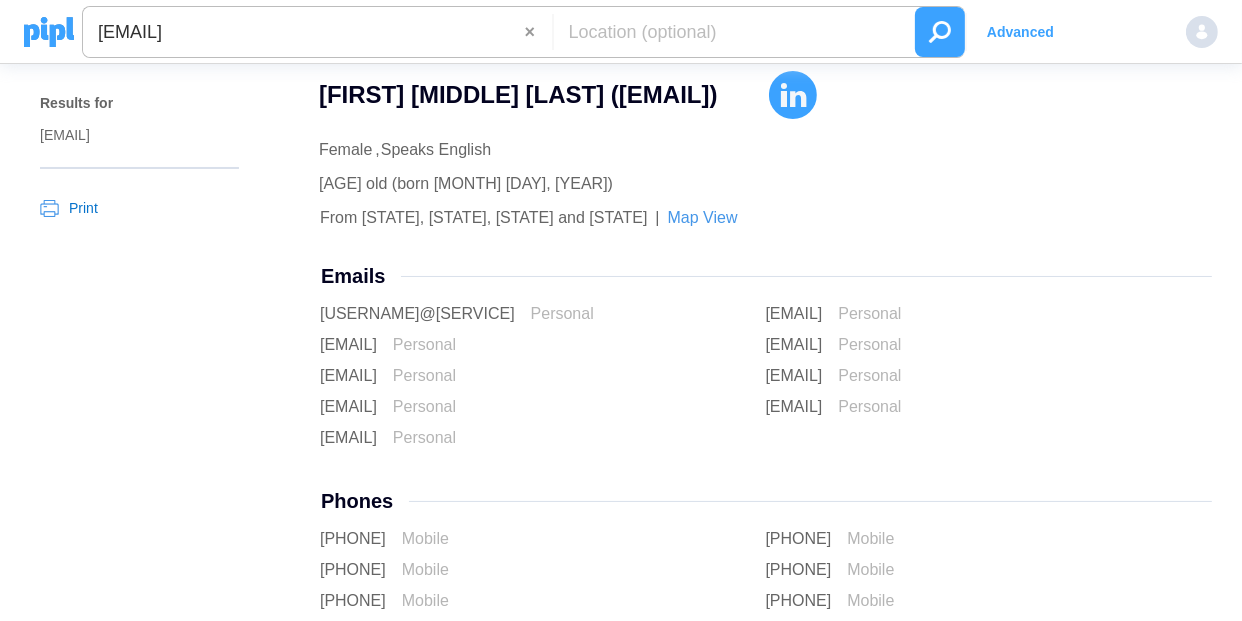 scroll, scrollTop: 0, scrollLeft: 0, axis: both 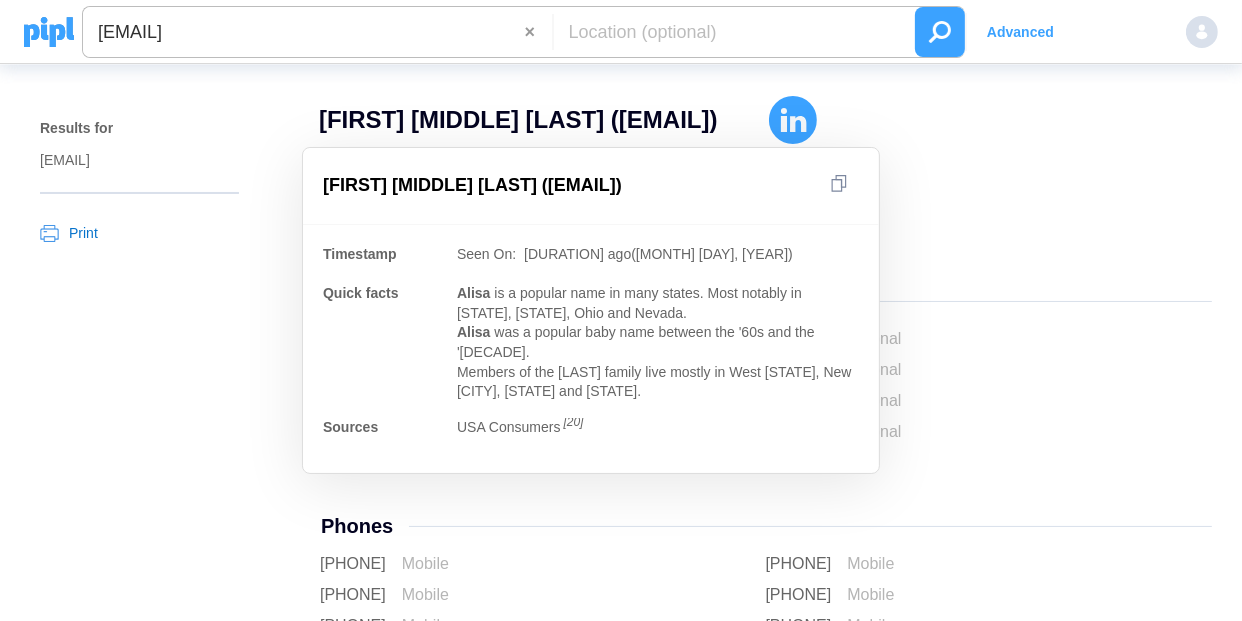 click on "Alisa A Tasker ( akravetsky87@yahoo.com )" at bounding box center (571, 185) 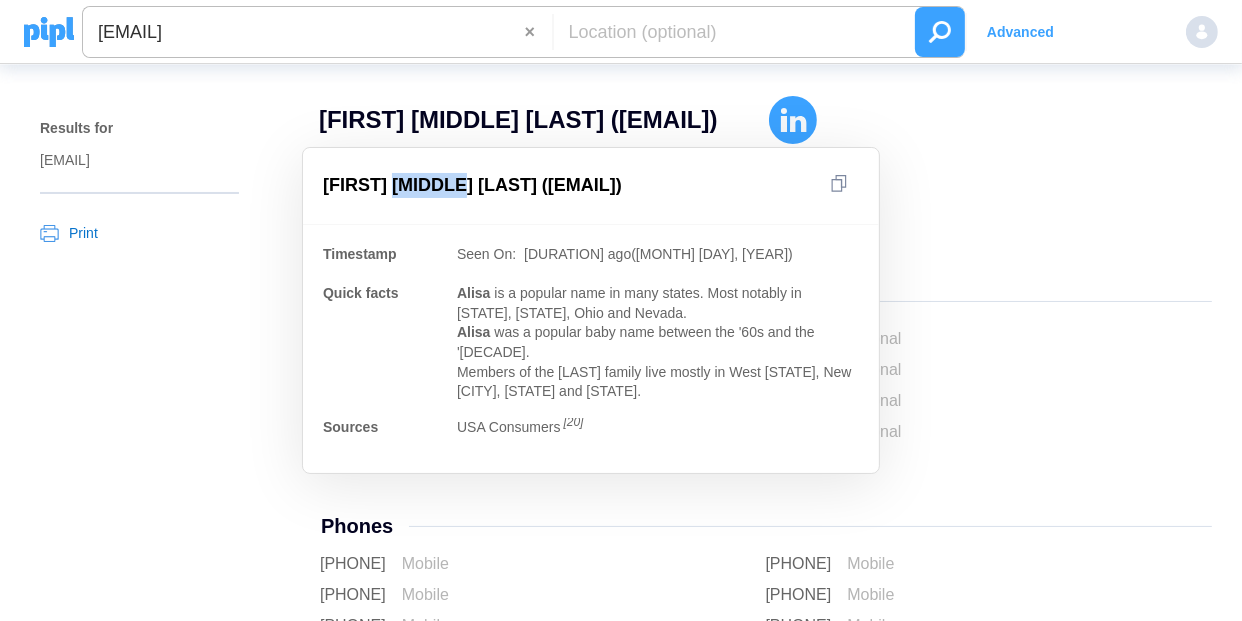 click on "Alisa A Tasker ( akravetsky87@yahoo.com )" at bounding box center [571, 185] 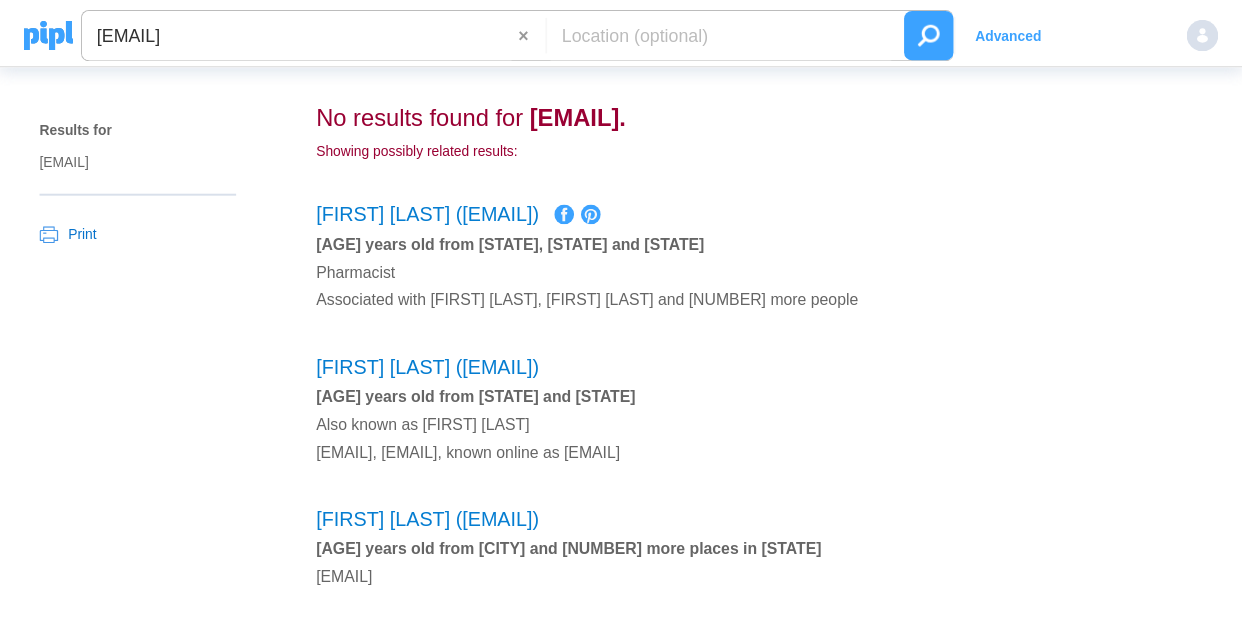 scroll, scrollTop: 0, scrollLeft: 0, axis: both 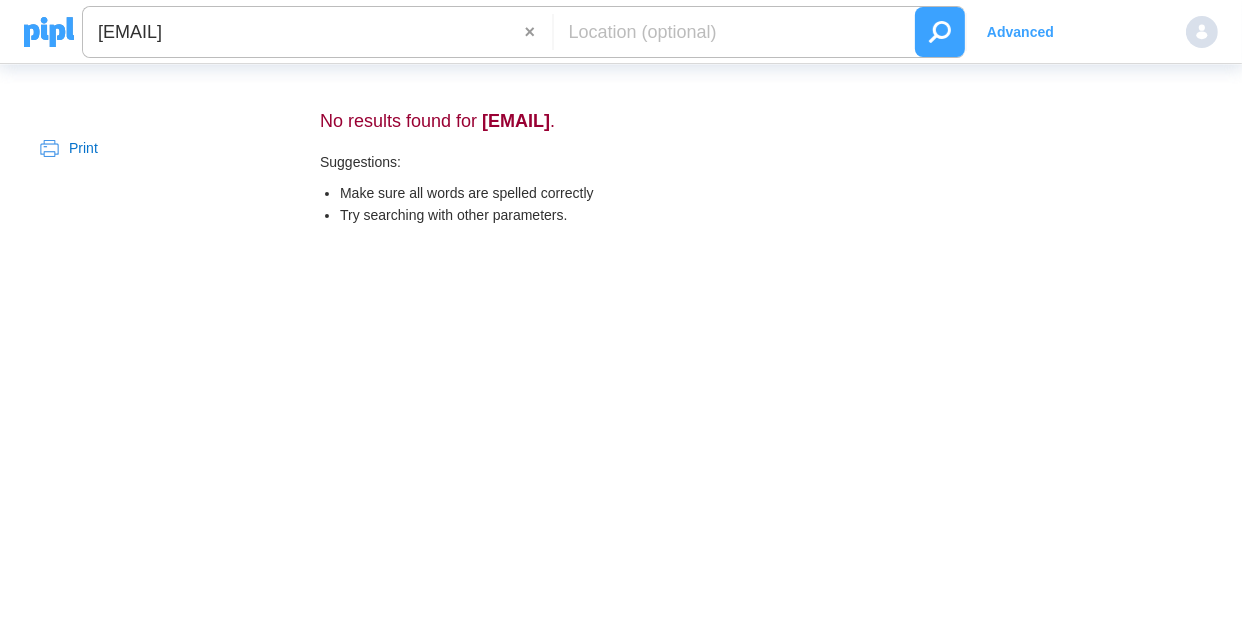 drag, startPoint x: 416, startPoint y: 37, endPoint x: 0, endPoint y: 127, distance: 425.62424 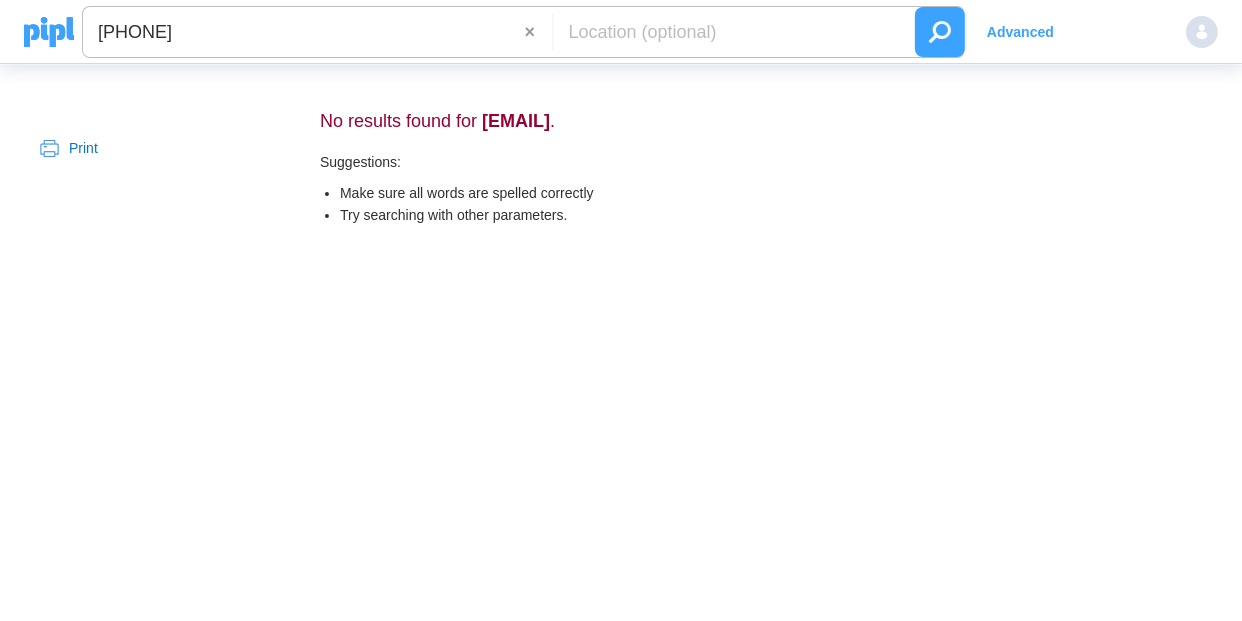 type on "+61459318223" 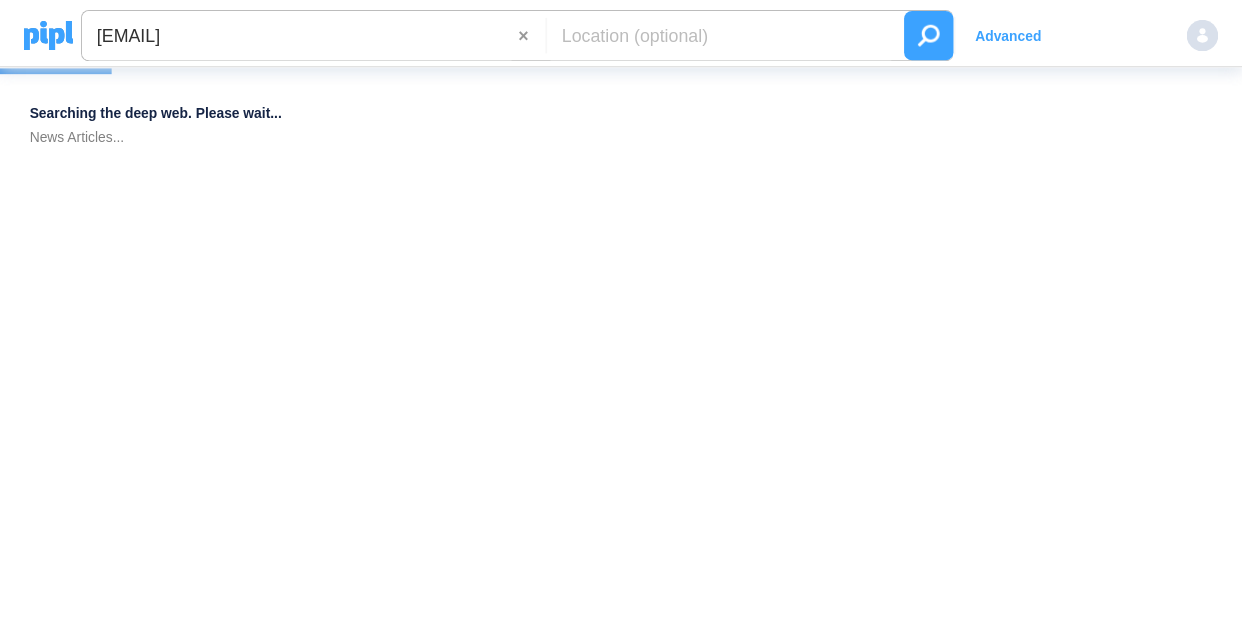 scroll, scrollTop: 0, scrollLeft: 0, axis: both 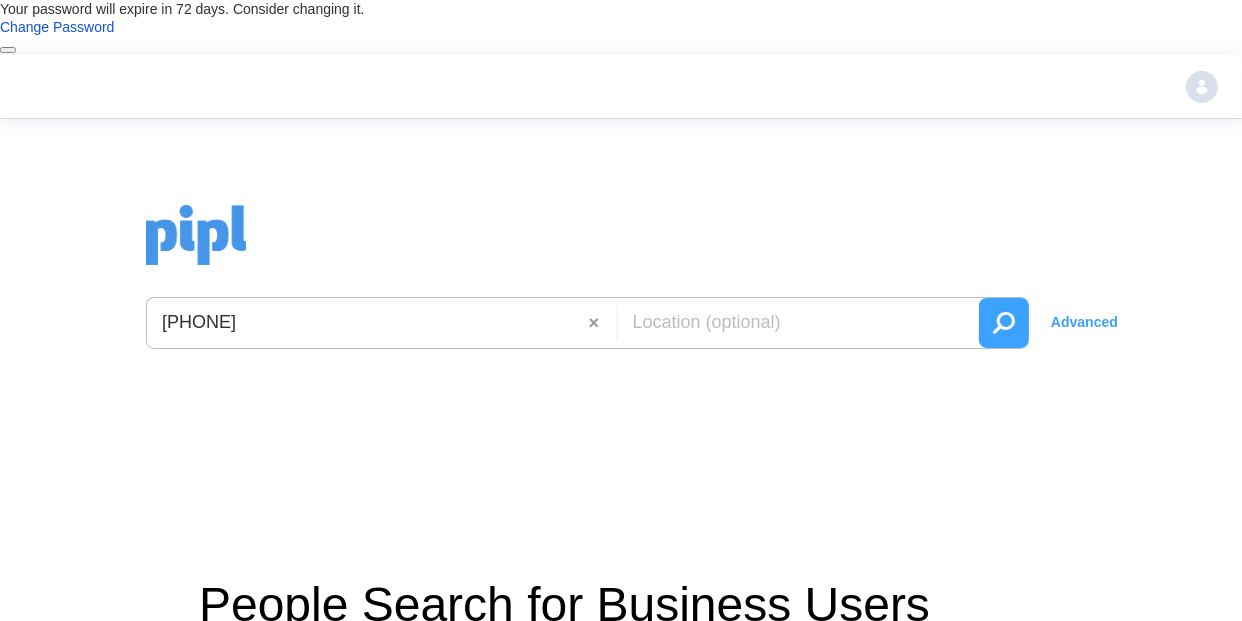 click at bounding box center (1004, 323) 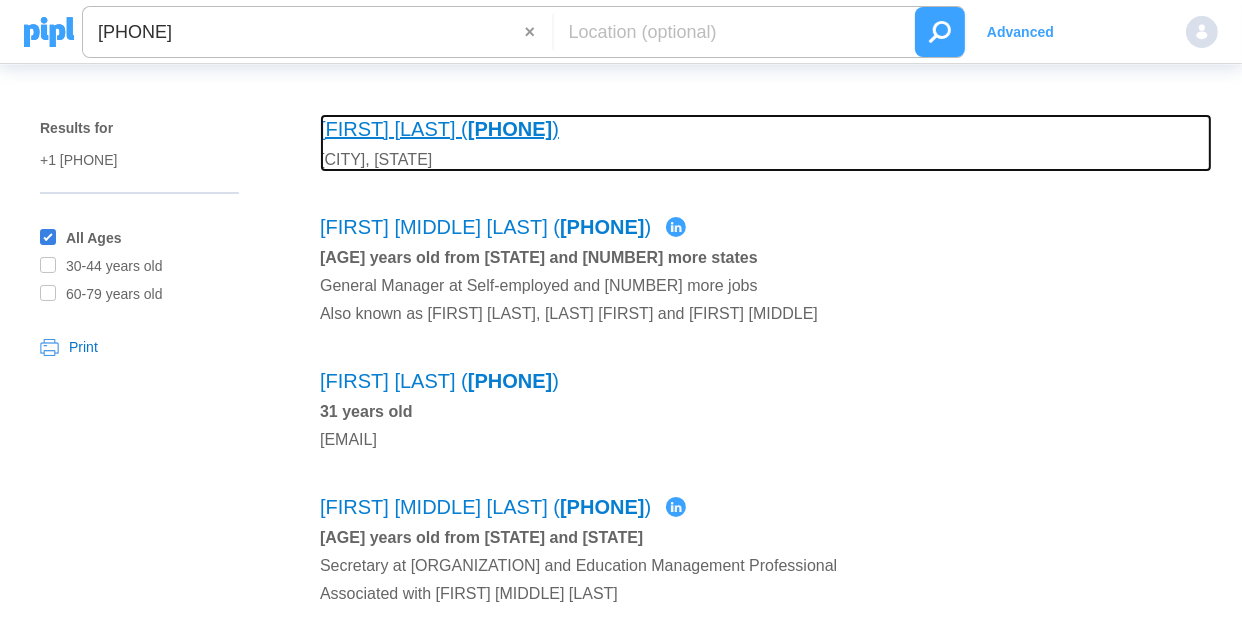 click on "[PHONE]" at bounding box center [510, 129] 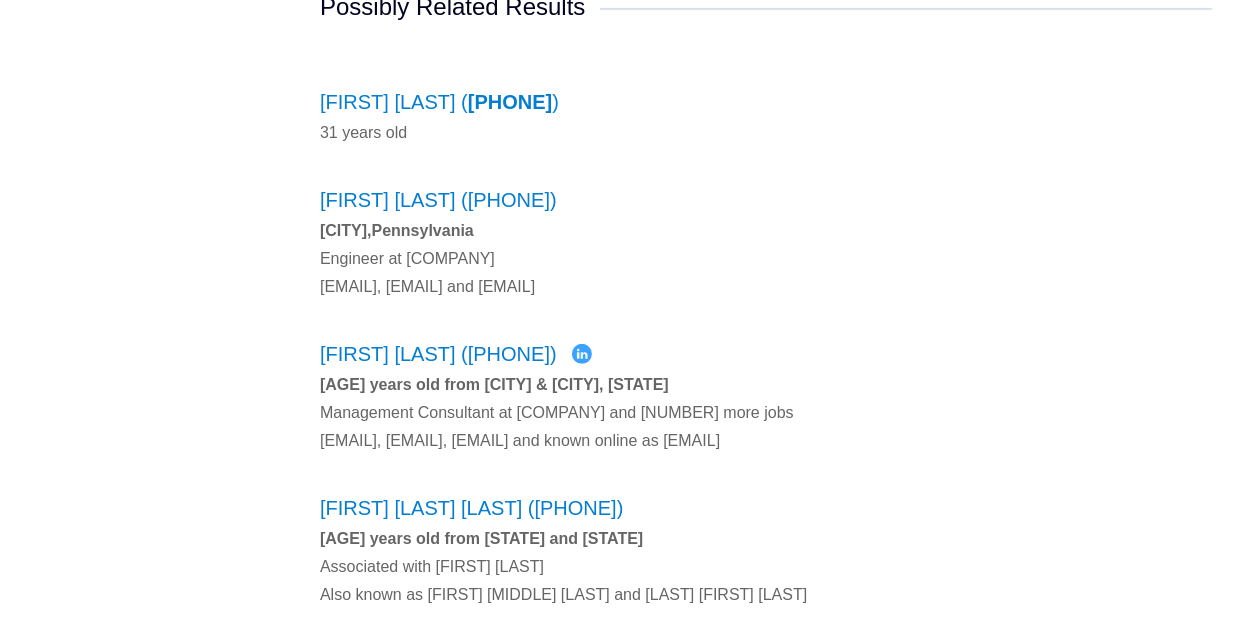 scroll, scrollTop: 700, scrollLeft: 0, axis: vertical 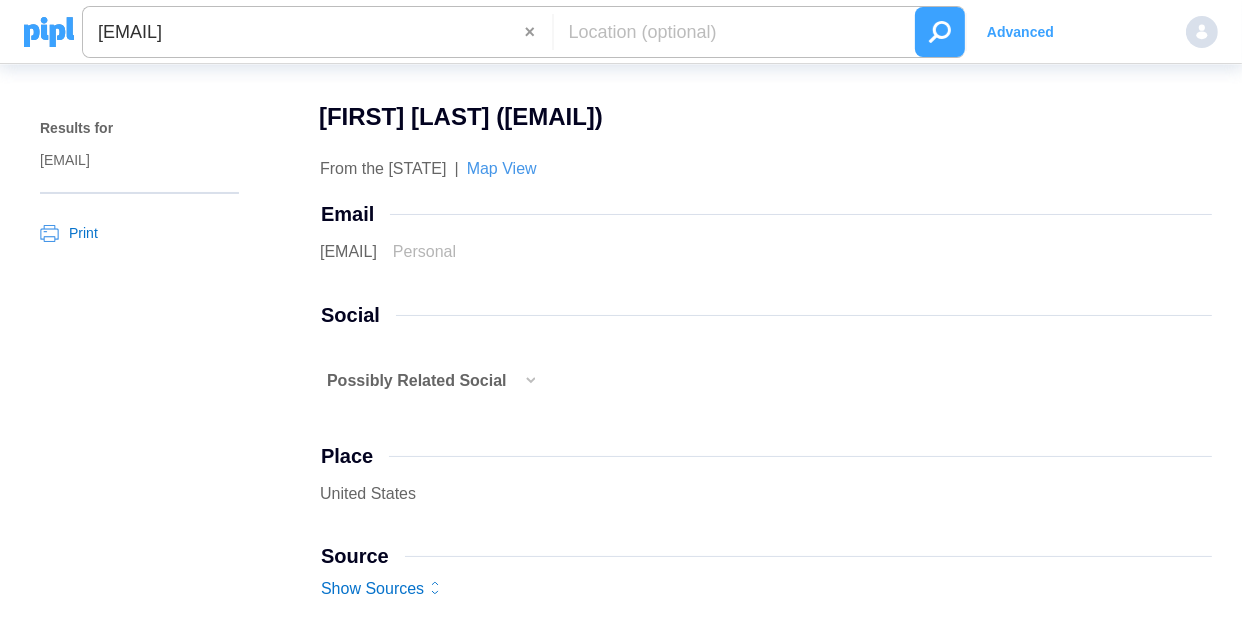 click on "queenmasadilexy@gmail.com" at bounding box center (304, 32) 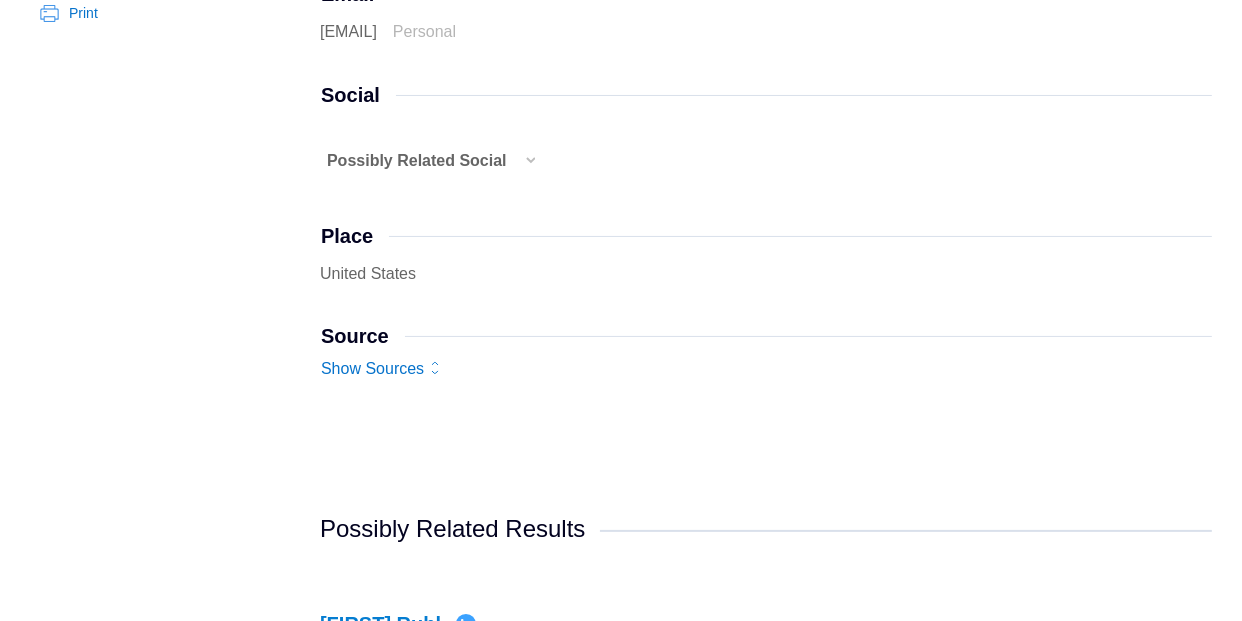 scroll, scrollTop: 300, scrollLeft: 0, axis: vertical 